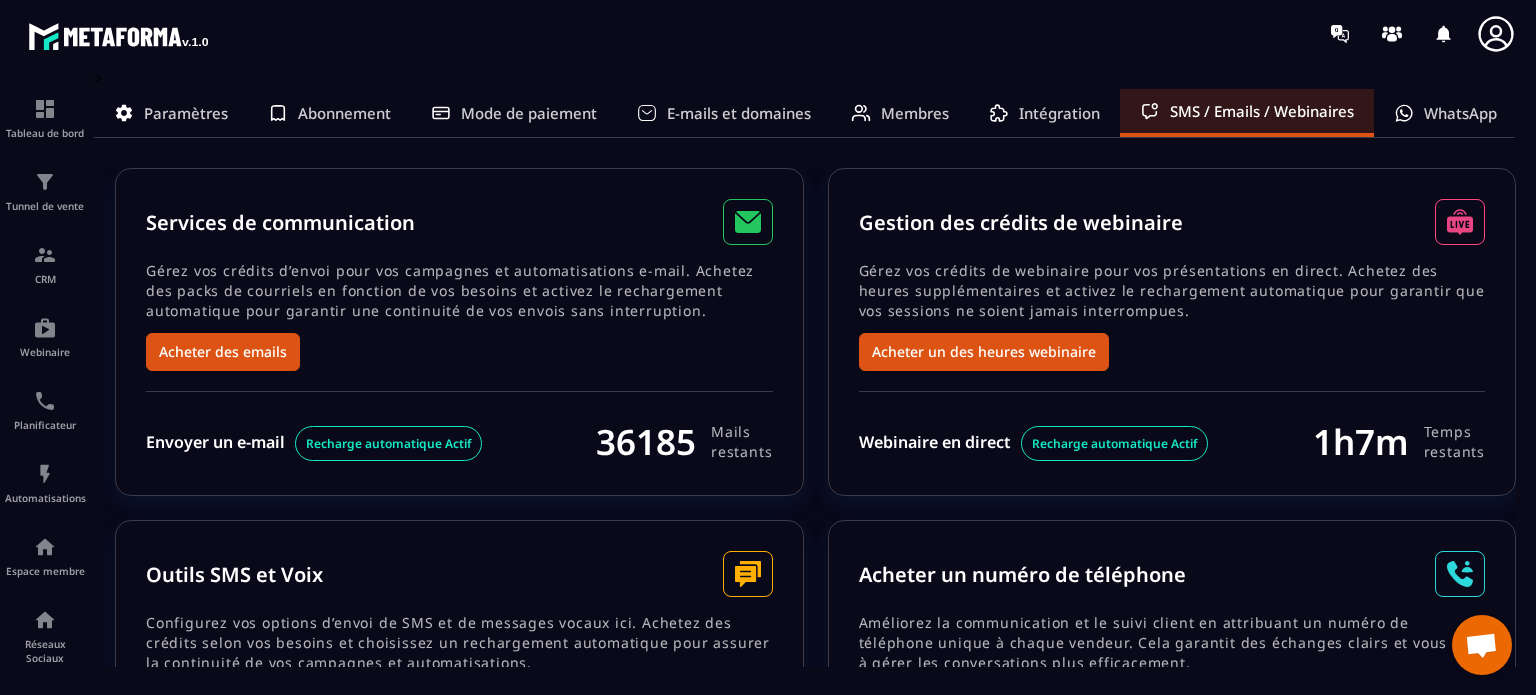 click on "Services de communication Gérez vos crédits d’envoi pour vos campagnes et automatisations e-mail. Achetez des packs de courriels en fonction de vos besoins et activez le rechargement automatique pour garantir une continuité de vos envois sans interruption. Acheter des emails Envoyer un e-mail  Recharge automatique Actif 36185  Mails restants" at bounding box center (459, 332) 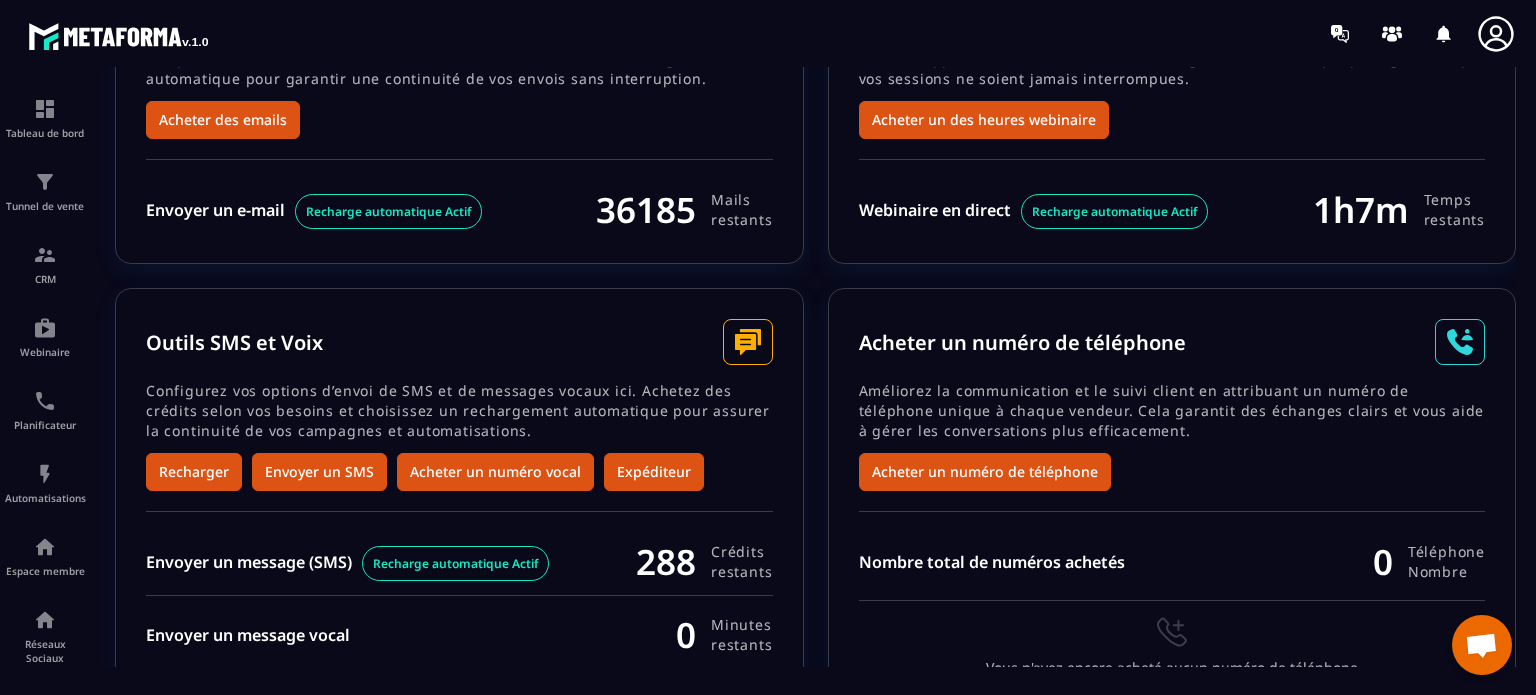 scroll, scrollTop: 272, scrollLeft: 0, axis: vertical 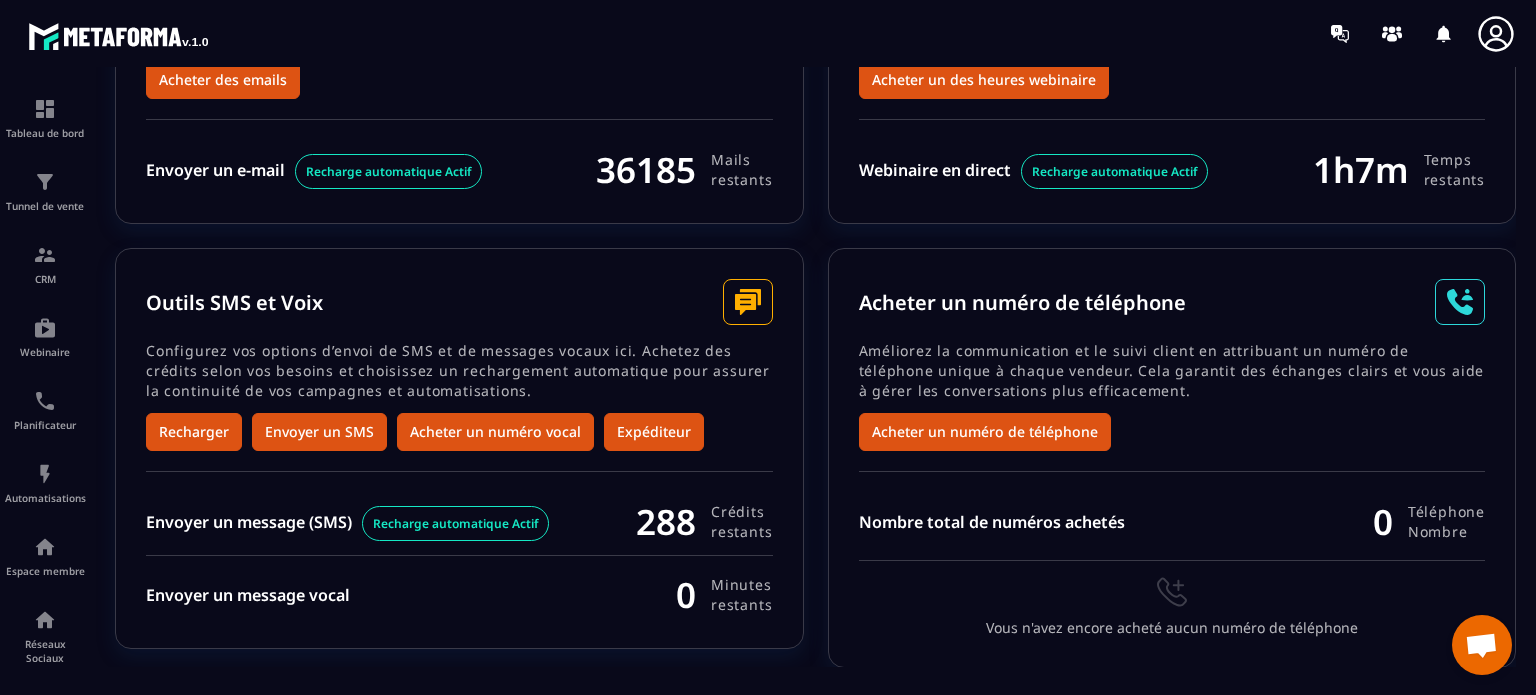 click on "Envoyer un message vocal  0  minutes restants" at bounding box center (459, 586) 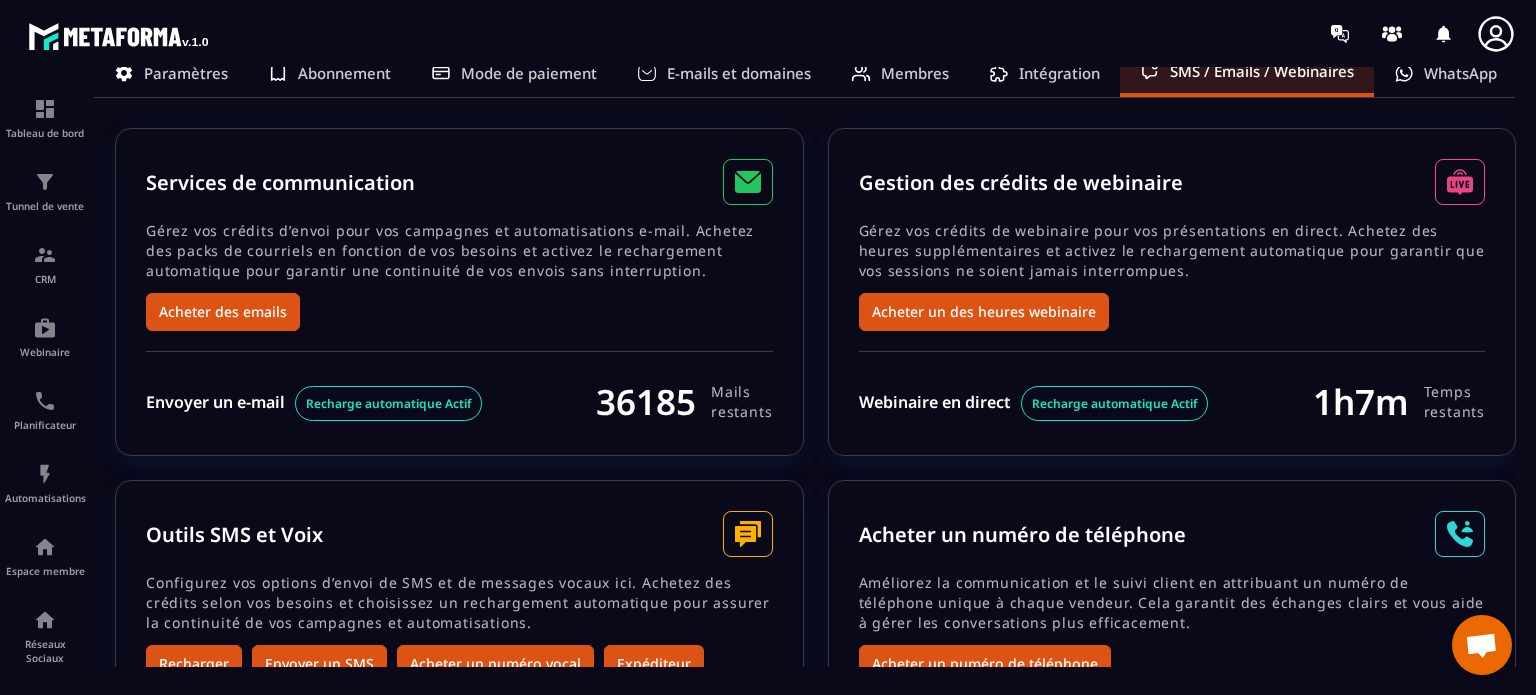 scroll, scrollTop: 0, scrollLeft: 0, axis: both 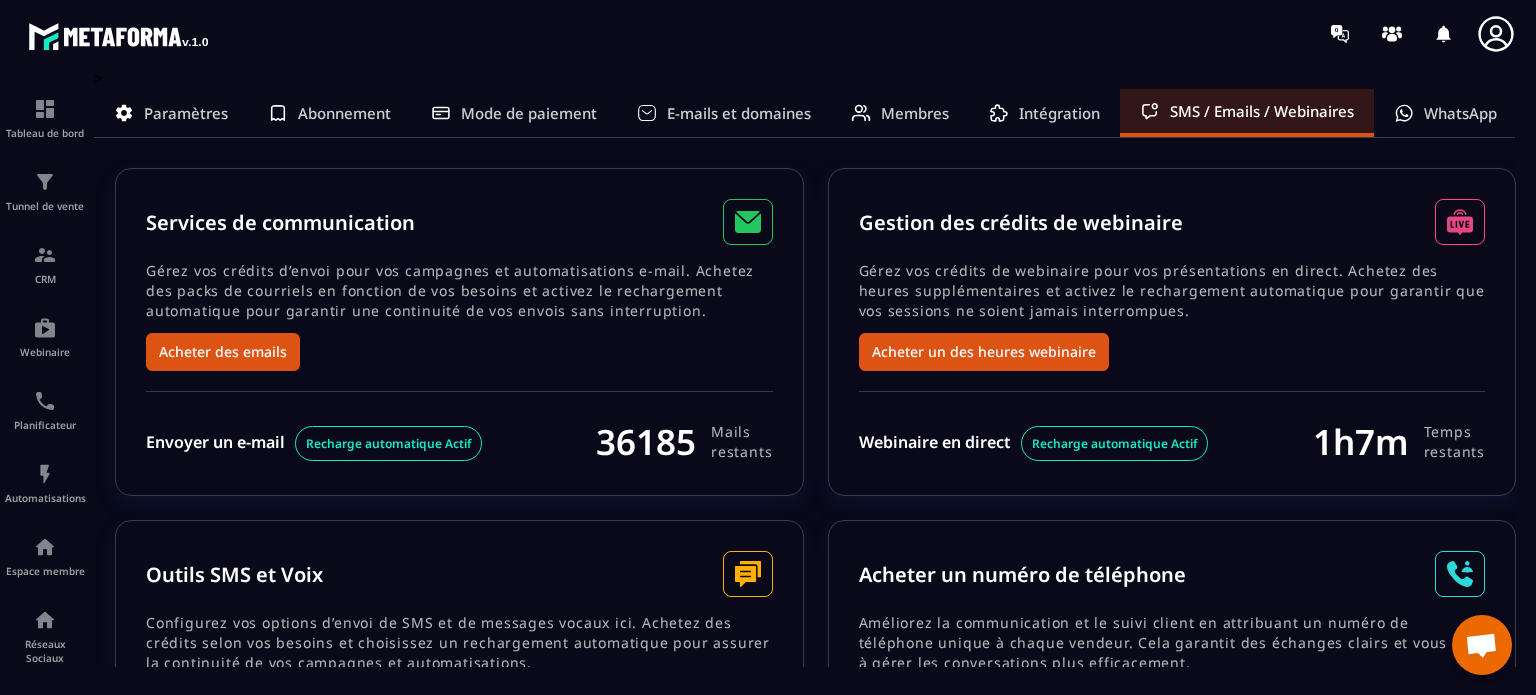 click on "Intégration" at bounding box center [1059, 113] 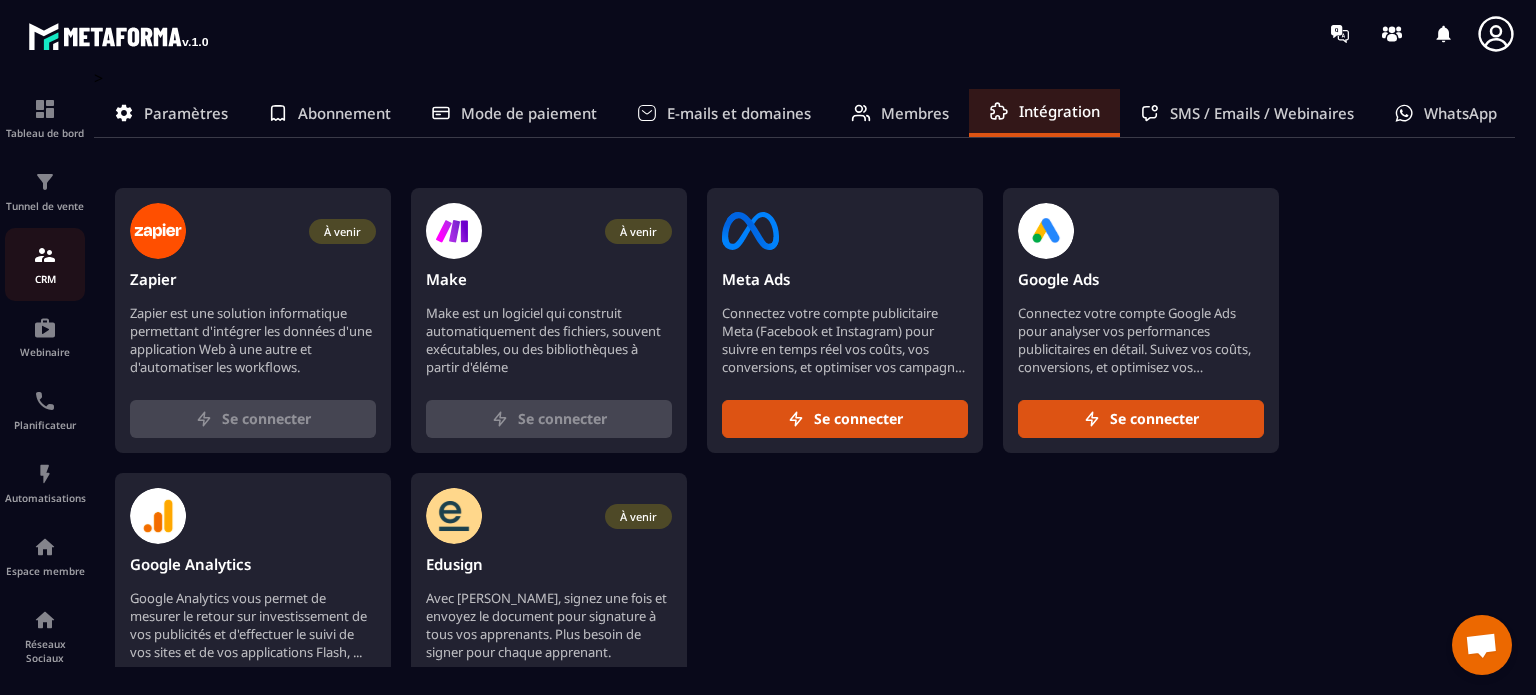 click on "CRM" 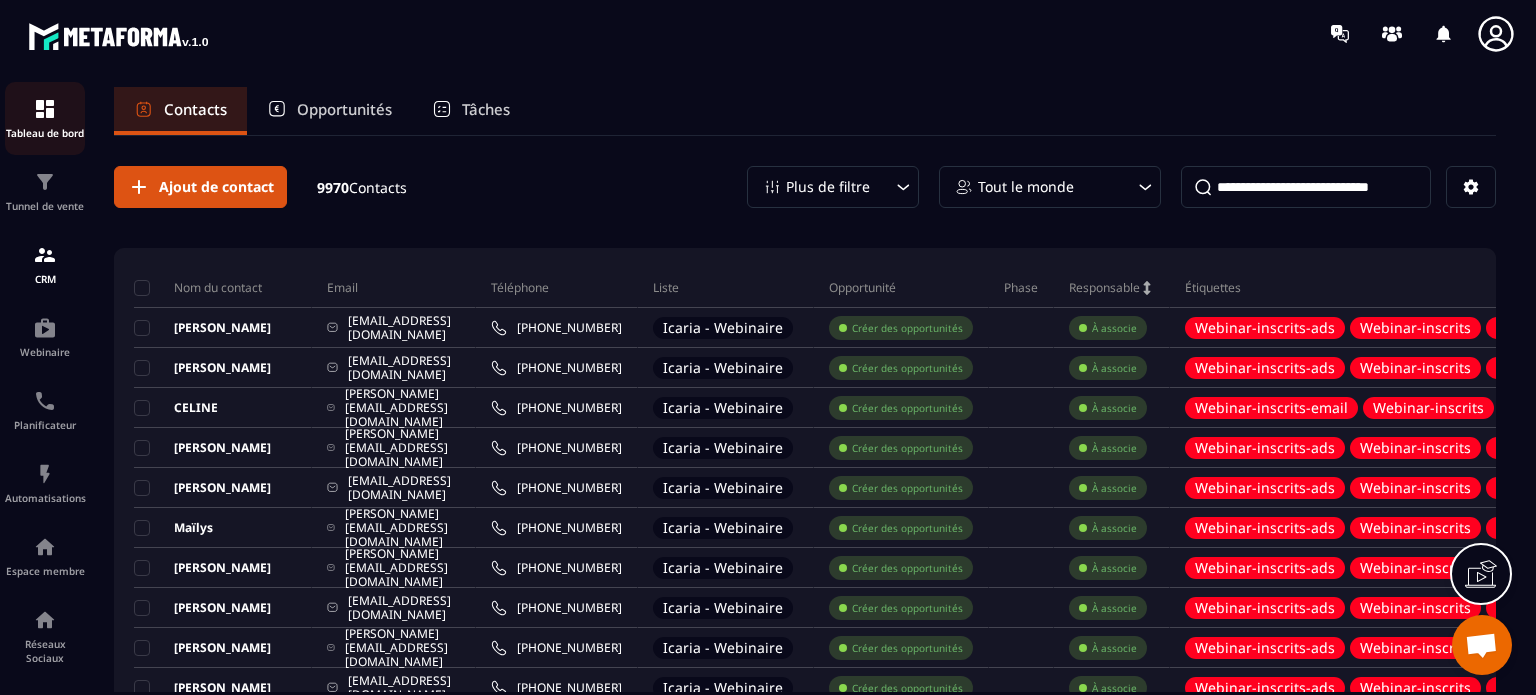 click at bounding box center [45, 109] 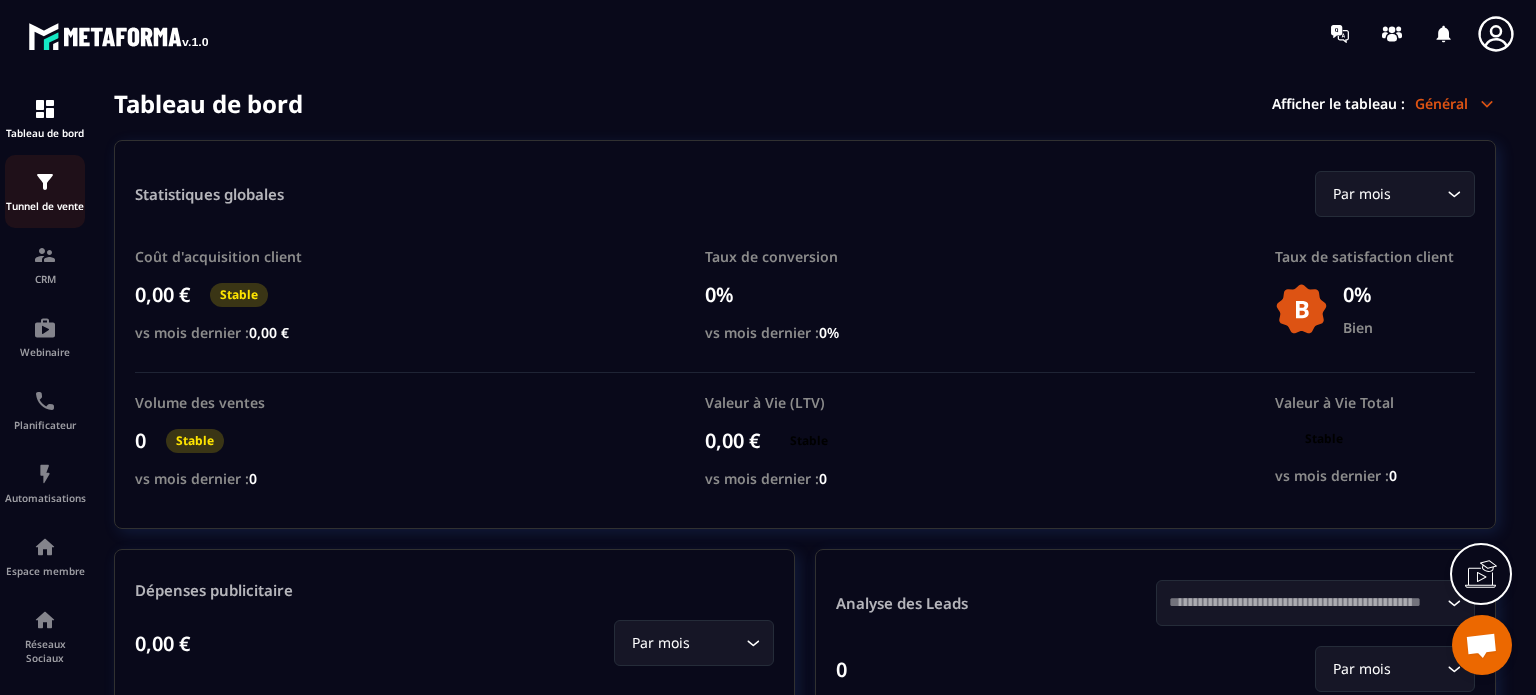 click on "Tunnel de vente" at bounding box center (45, 191) 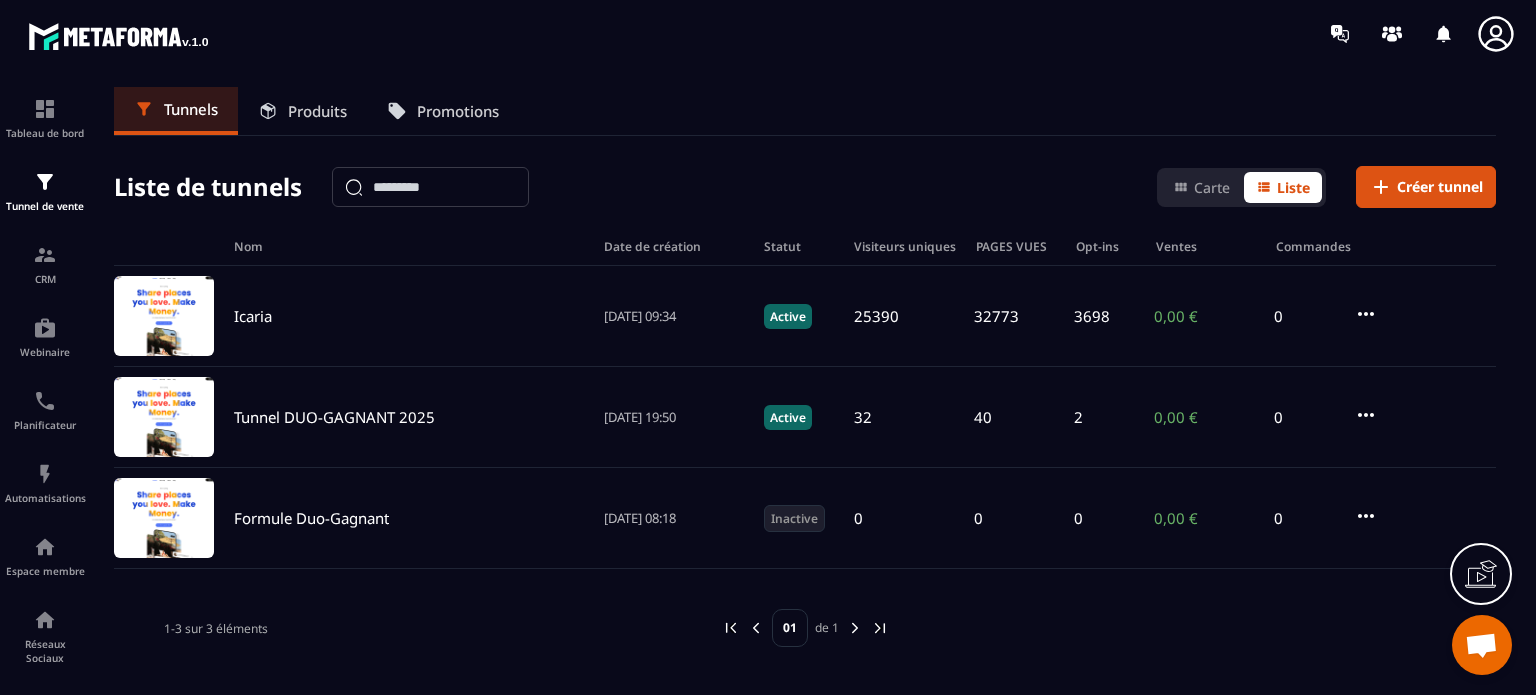 click on "Produits" at bounding box center [317, 111] 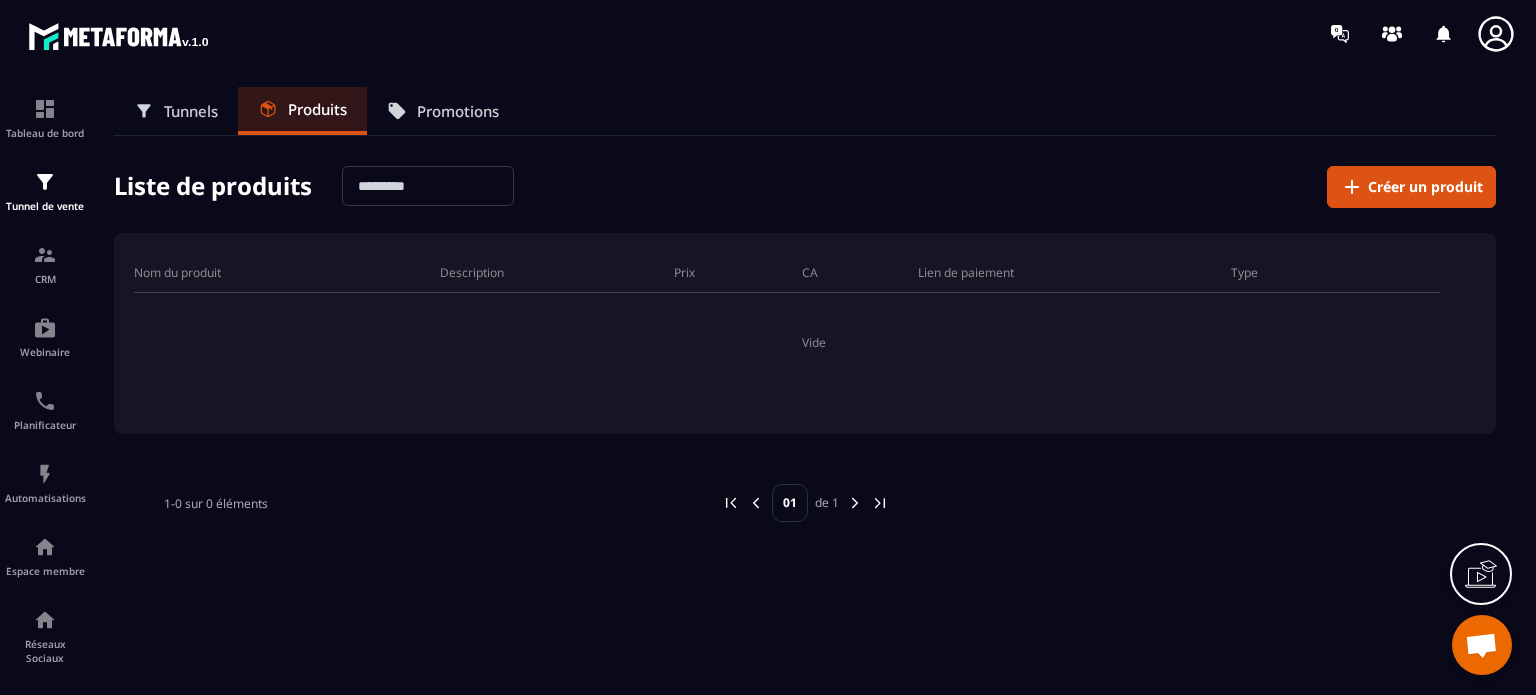 click on "Tunnels" at bounding box center (191, 111) 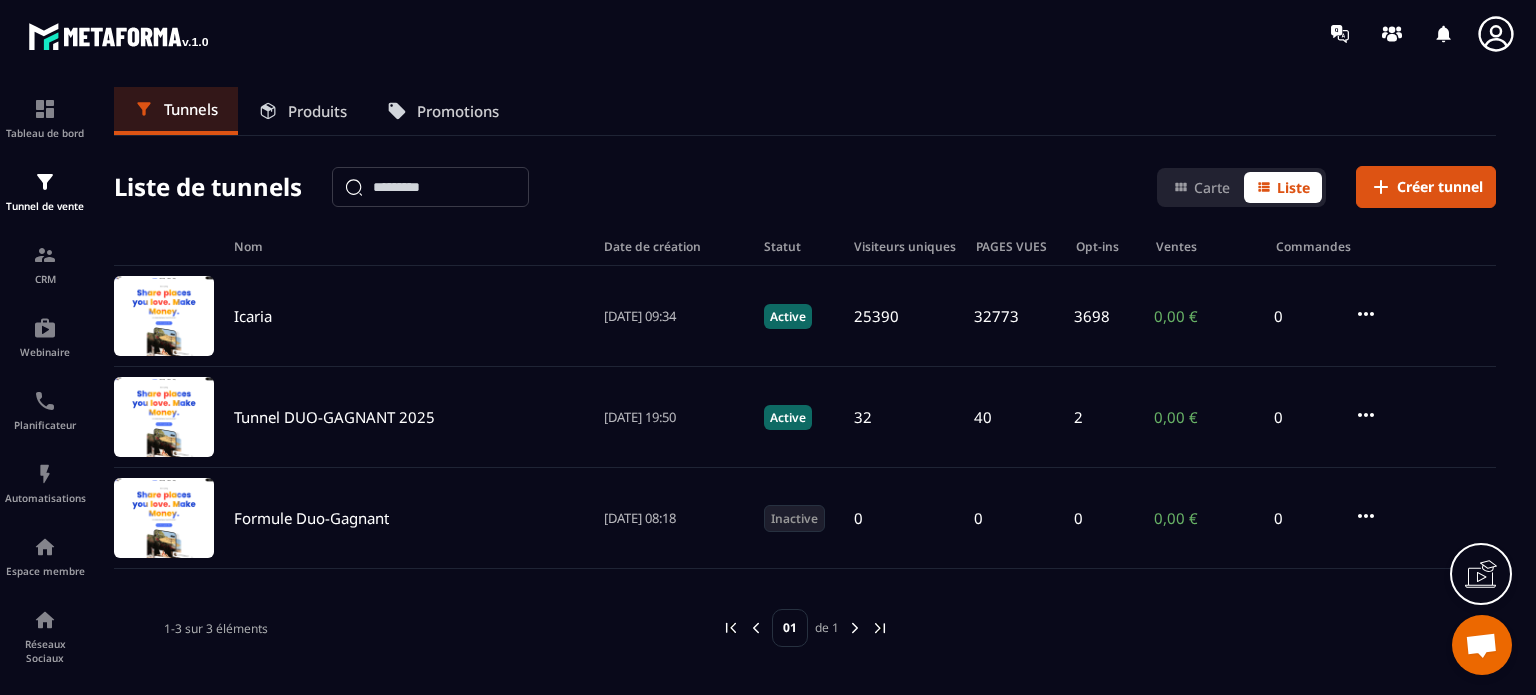 click 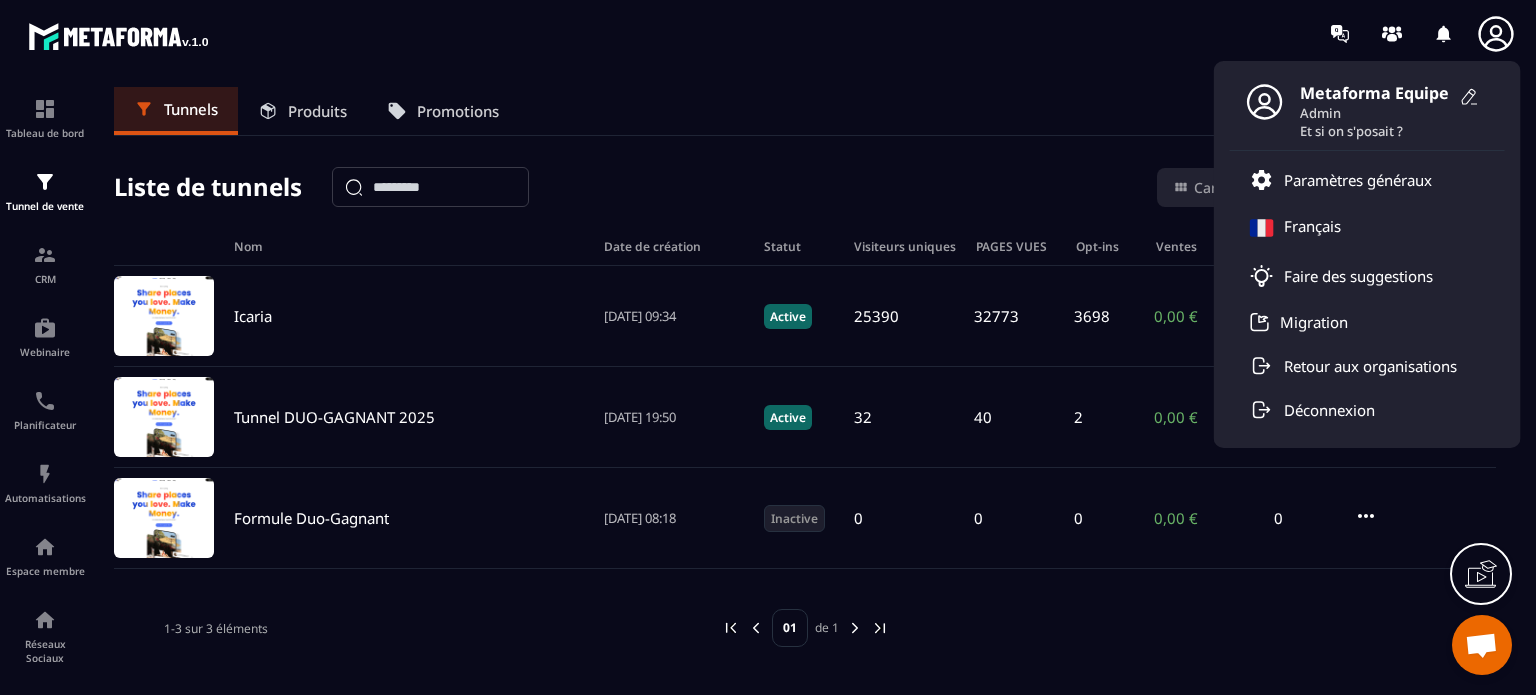 click at bounding box center (1183, 628) 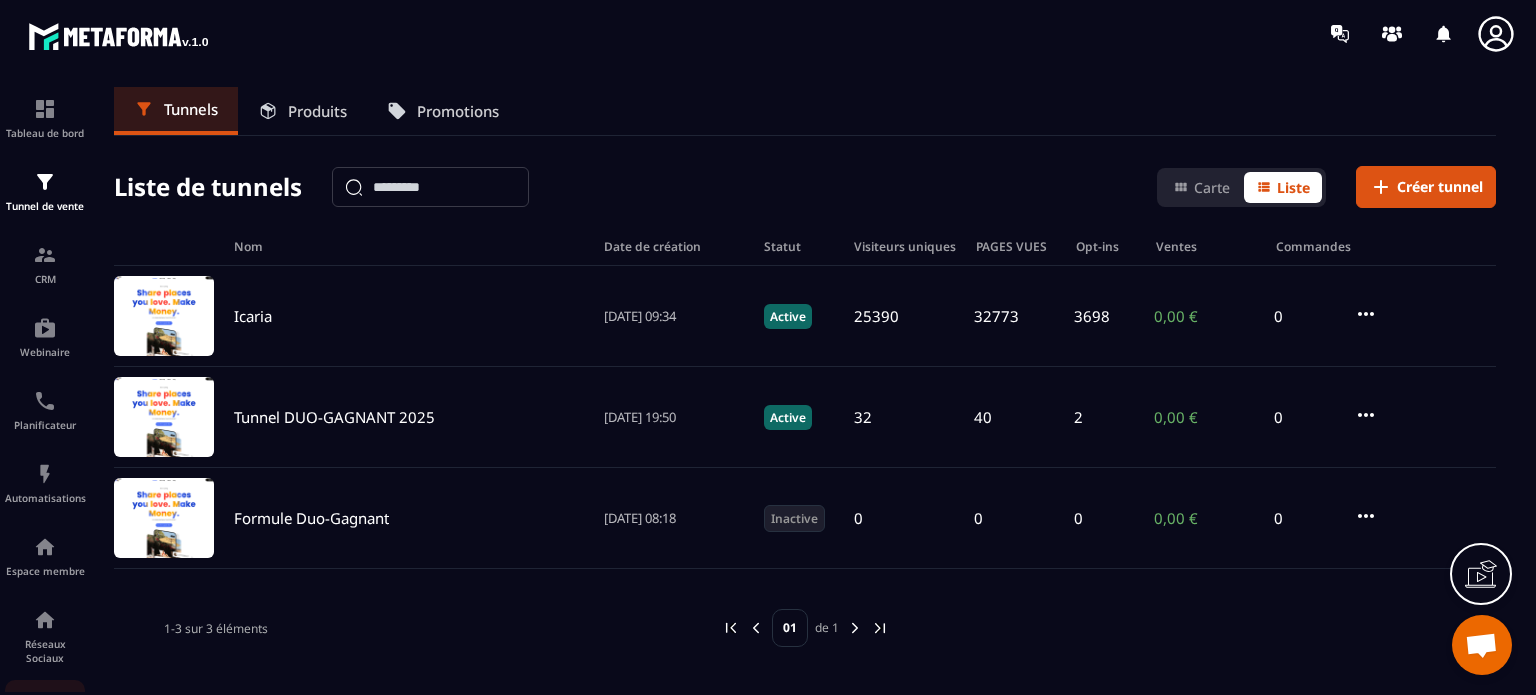 click on "E-mailing" 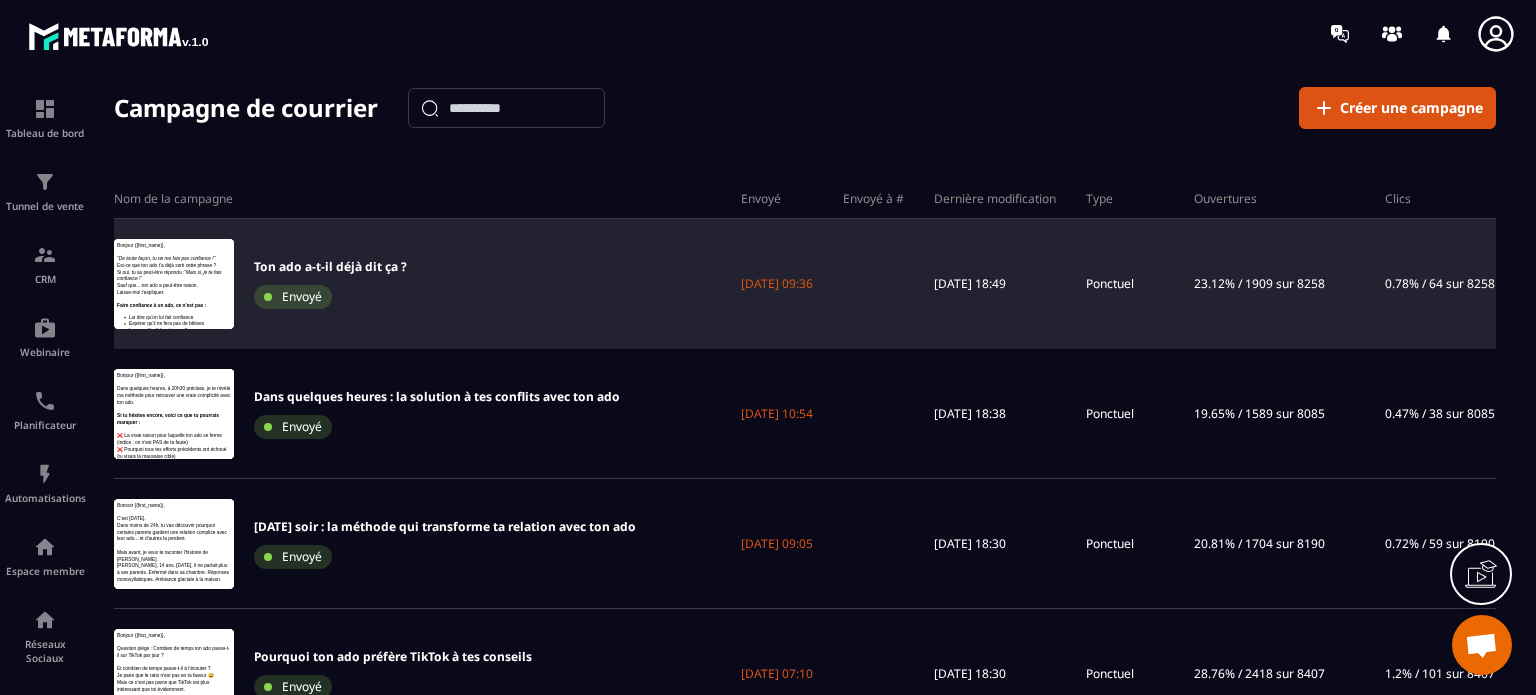 scroll, scrollTop: 0, scrollLeft: 0, axis: both 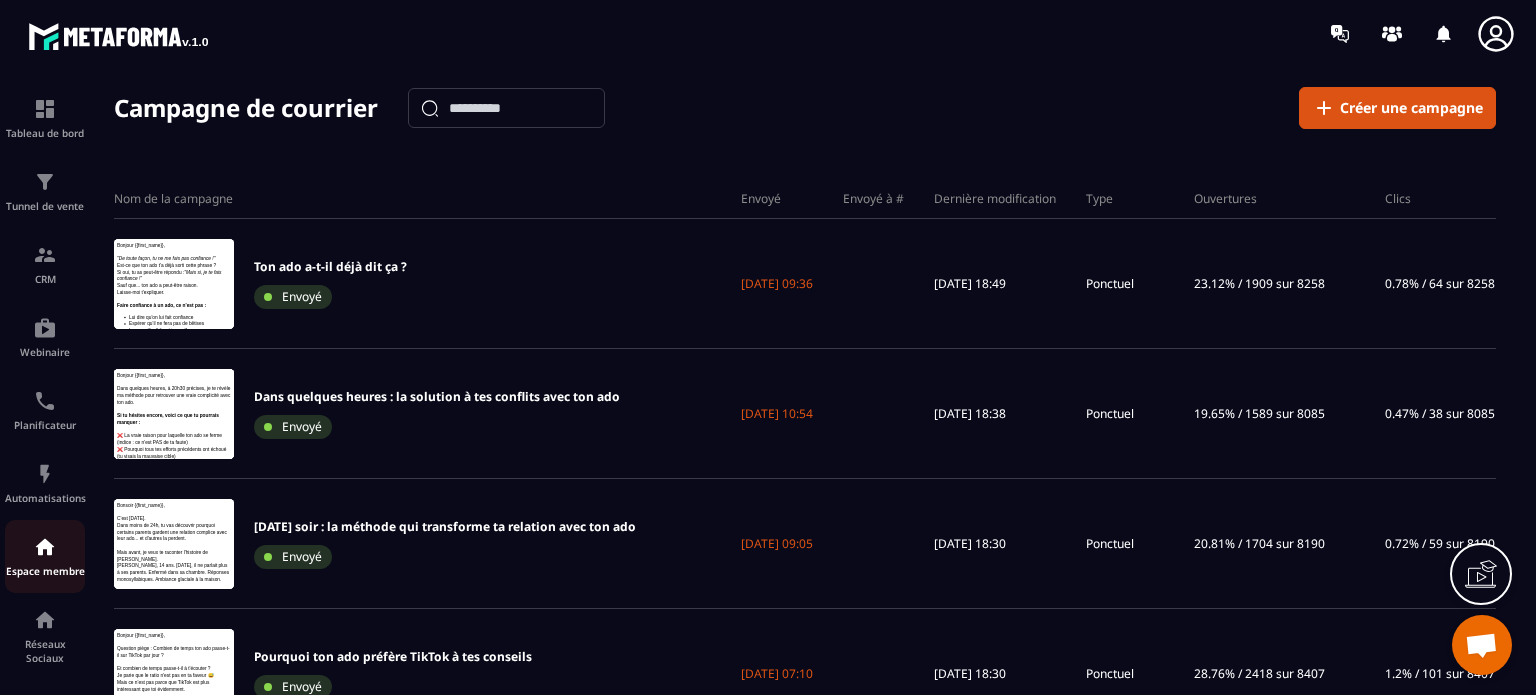 click at bounding box center [45, 547] 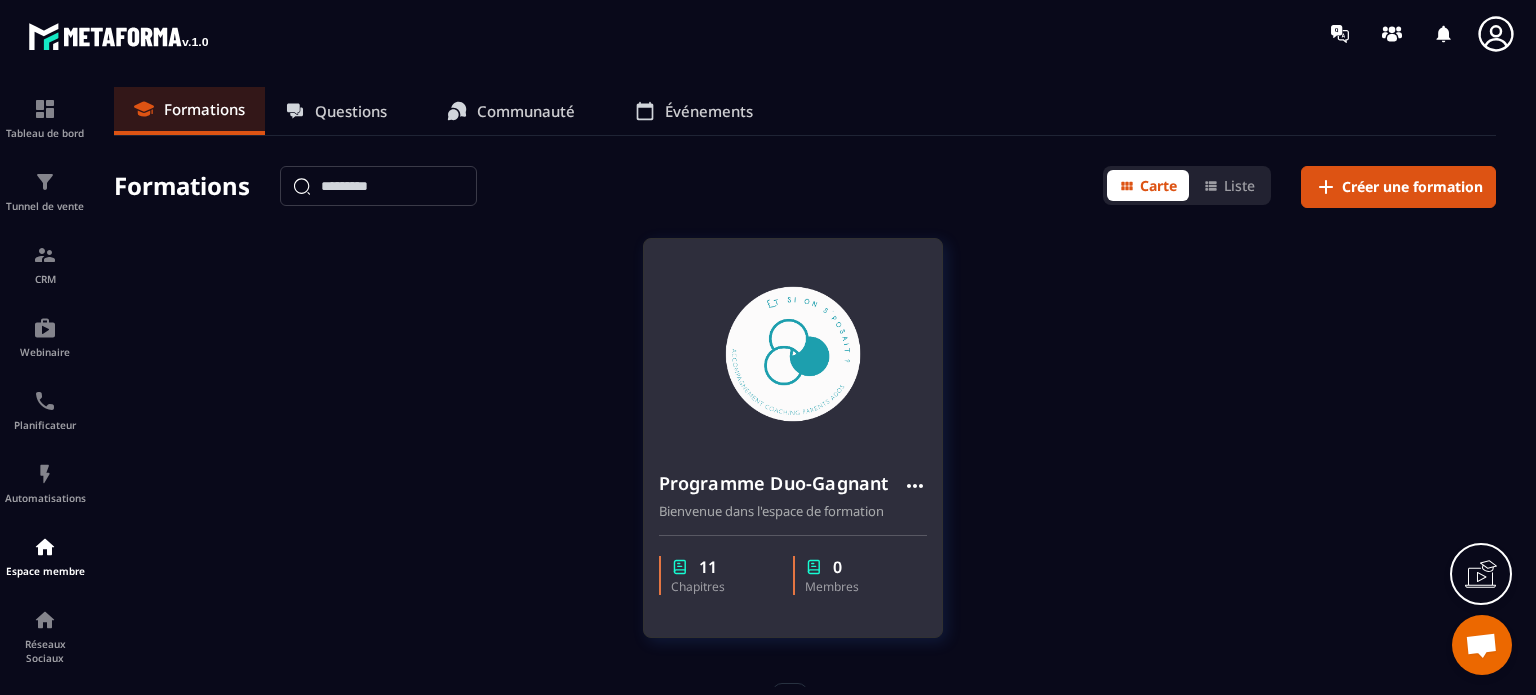 click on "Programme Duo-Gagnant" at bounding box center [774, 483] 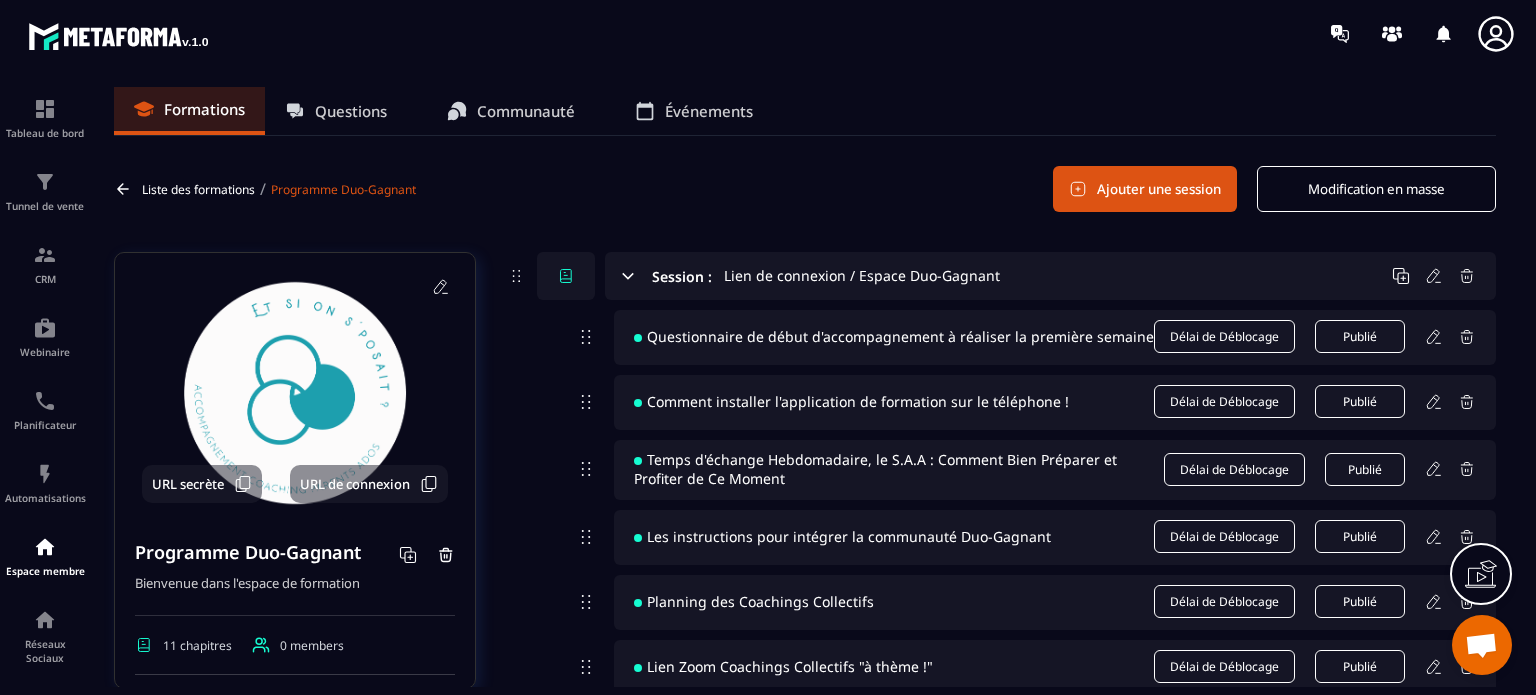 click on "Formations Questions Communauté Événements Liste des formations / Programme Duo-Gagnant  Ajouter une session Modification en masse URL secrète URL de connexion Programme Duo-Gagnant Bienvenue dans l'espace de formation 11 chapitres 0 members Statut de Publication Formation Gratuit Étiqueter Loading... Suivi des élèves Créer le: [DATE] Dernière modification: [DATE] Prévisualiser Session : Lien de connexion / Espace Duo-Gagnant  Questionnaire de début d'accompagnement à réaliser la première semaine Délai de Déblocage  Publié  Comment installer l'application de formation sur le téléphone ! Délai de Déblocage  Publié  Temps d'échange Hebdomadaire, le S.A.A : Comment Bien Préparer et Profiter de Ce Moment Délai de Déblocage  Publié  Les instructions pour intégrer la communauté Duo-Gagnant Délai de Déblocage  Publié  Planning des Coachings Collectifs Délai de Déblocage  Publié  Lien Zoom Coachings Collectifs "à thème !" Délai de Déblocage  Publié Délai de Déblocage" 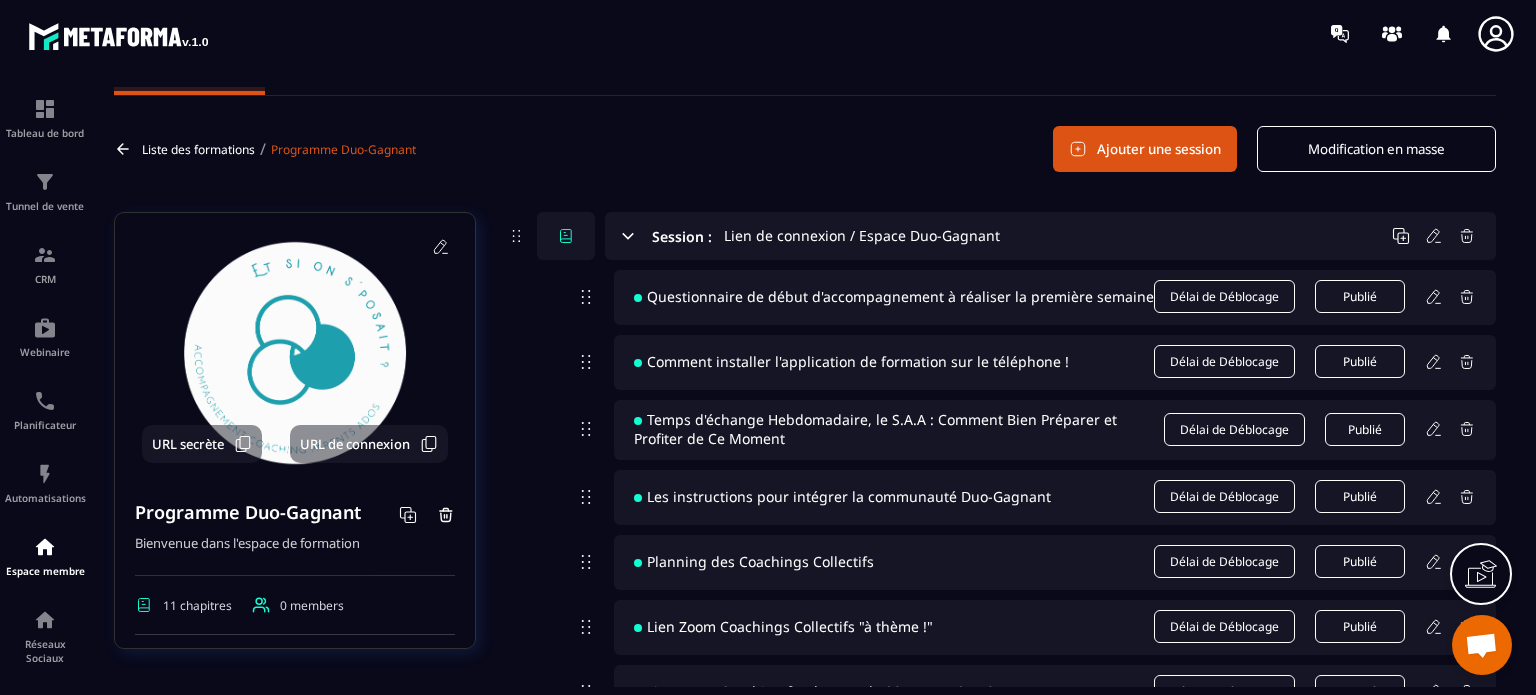 click on "Liste des formations / Programme Duo-Gagnant  Ajouter une session Modification en masse" at bounding box center (805, 149) 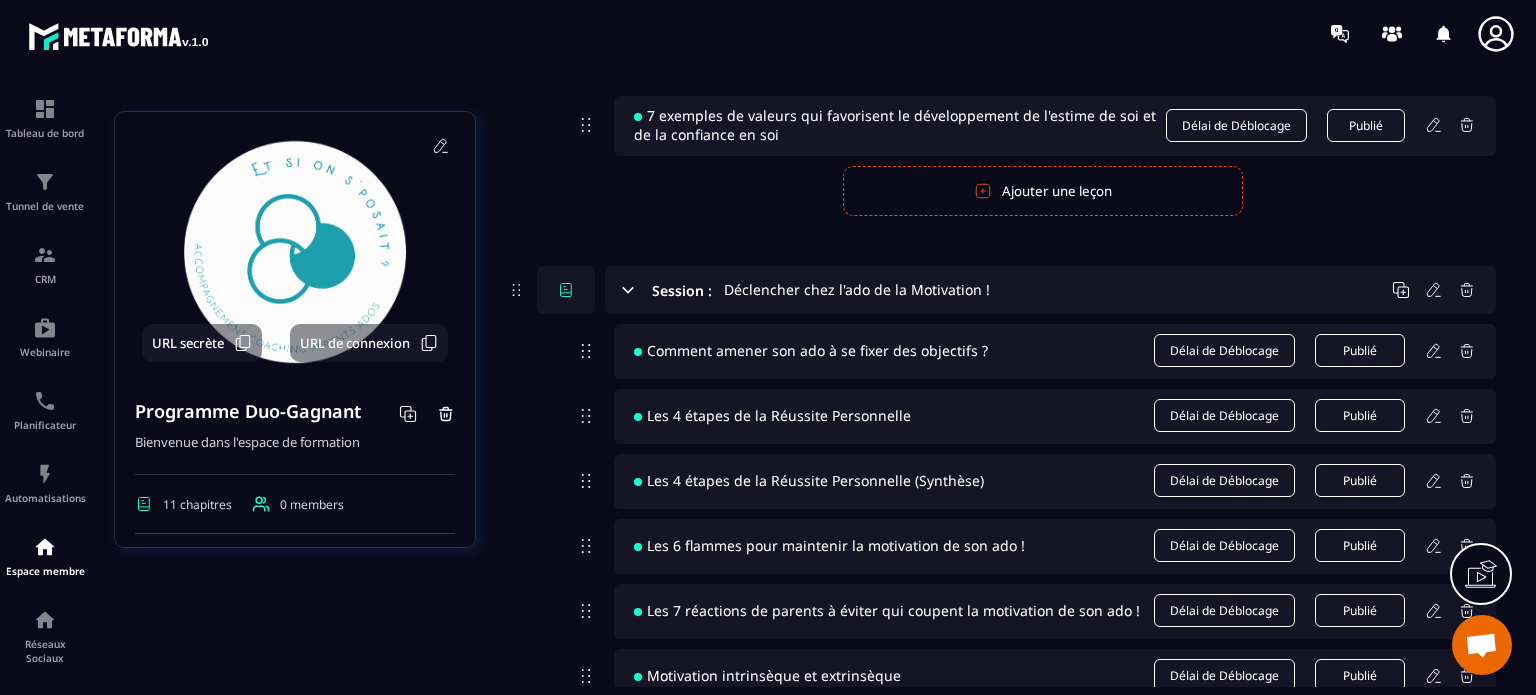 scroll, scrollTop: 6292, scrollLeft: 0, axis: vertical 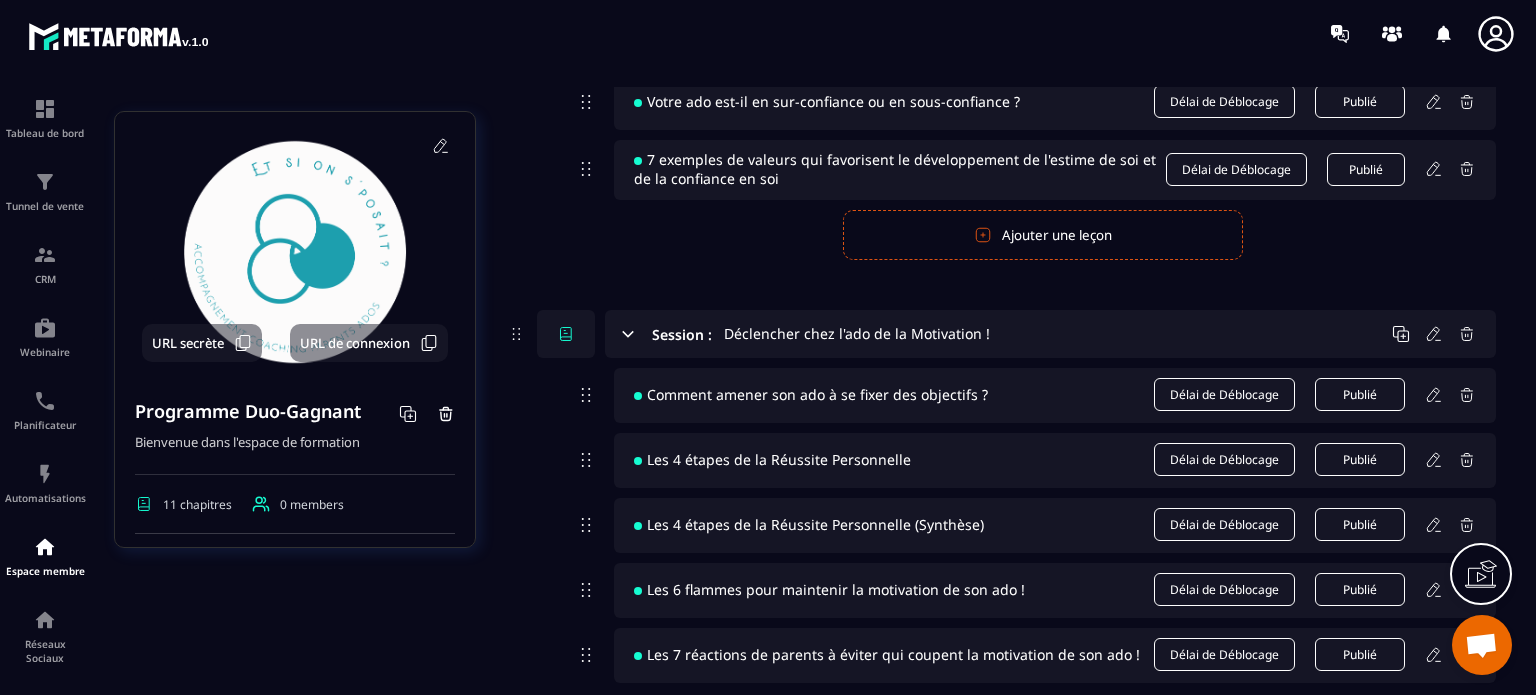 click 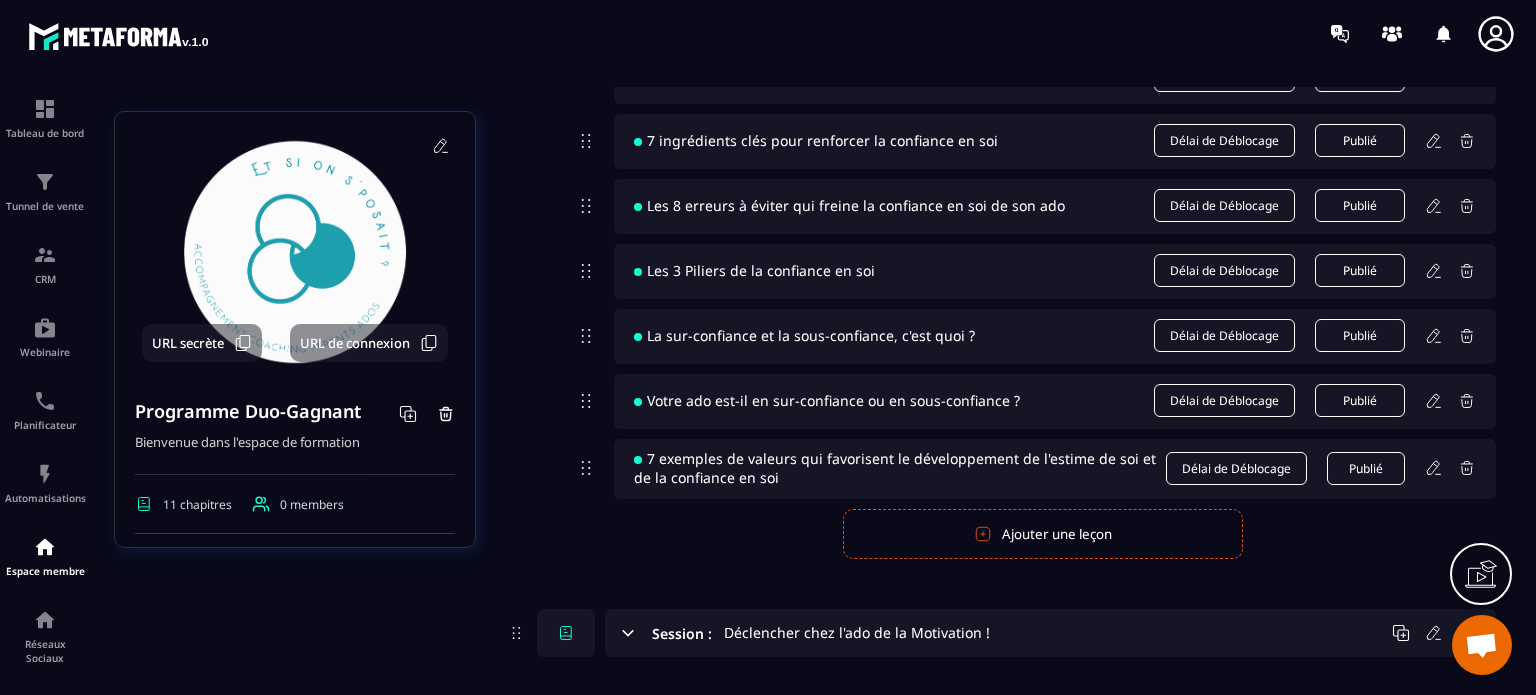 scroll, scrollTop: 5900, scrollLeft: 0, axis: vertical 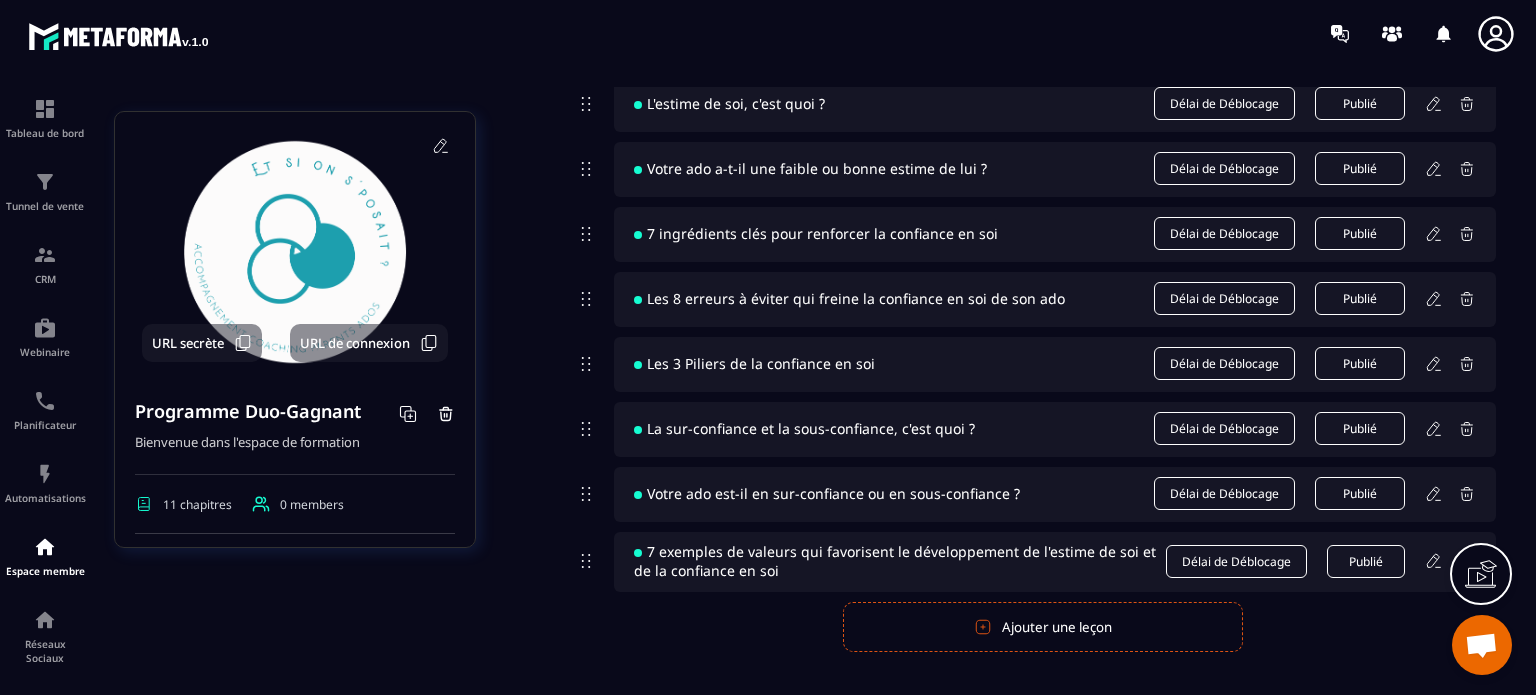 click on "Publier  Annuler  Ajouter une leçon" 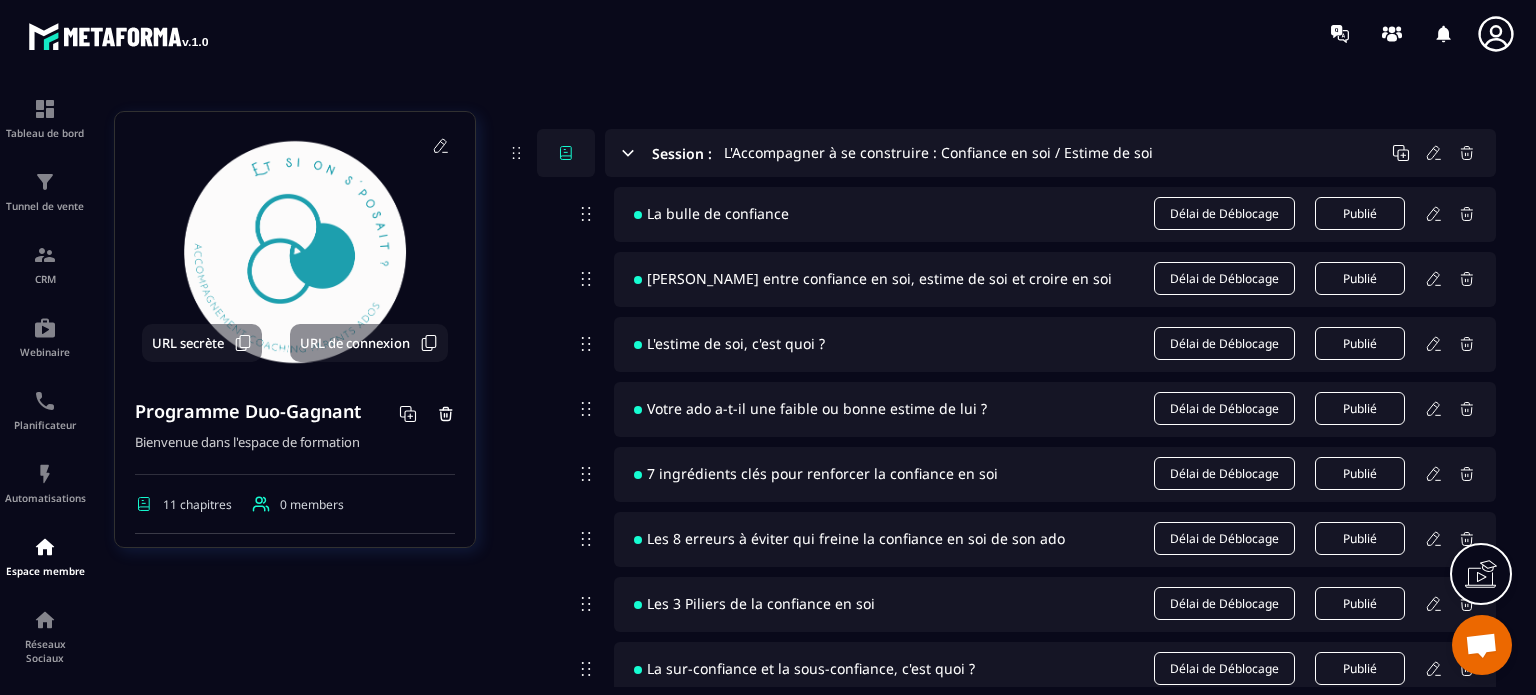 scroll, scrollTop: 5620, scrollLeft: 0, axis: vertical 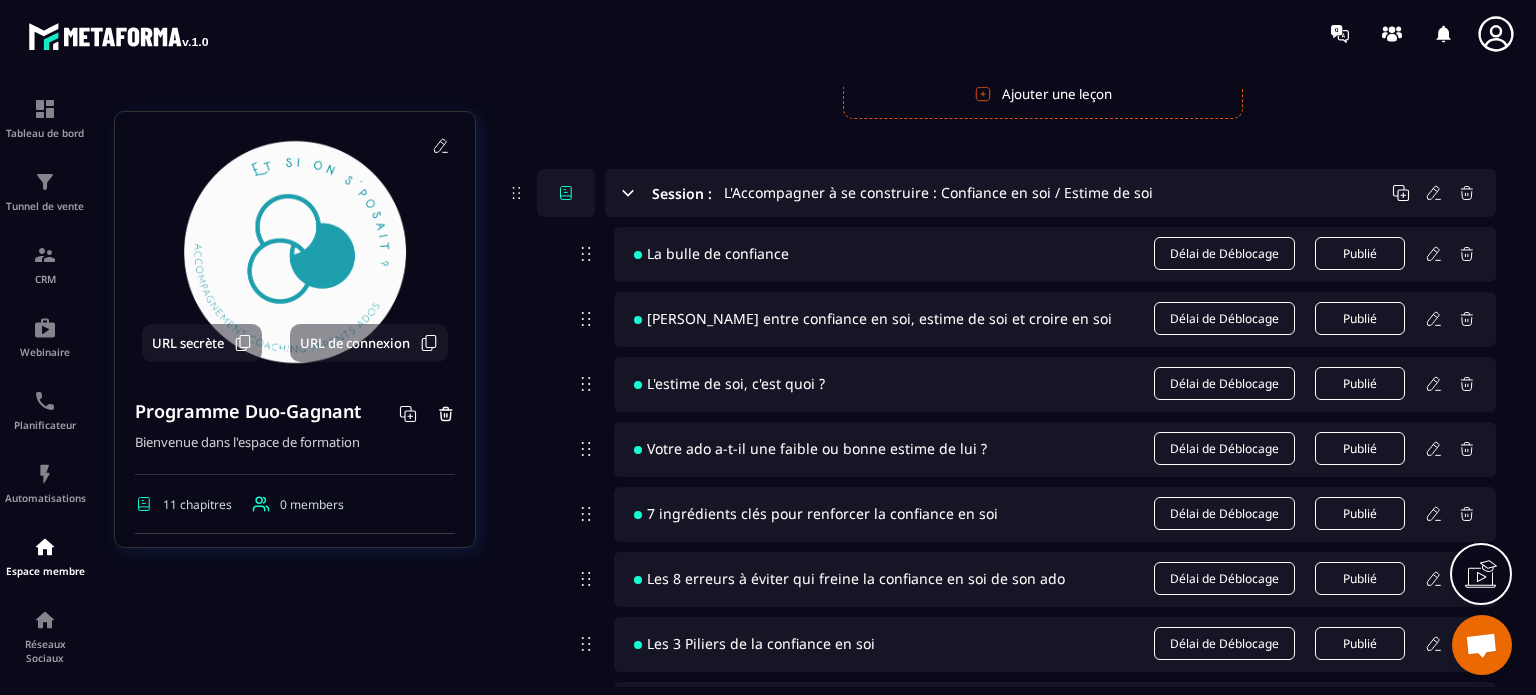 click 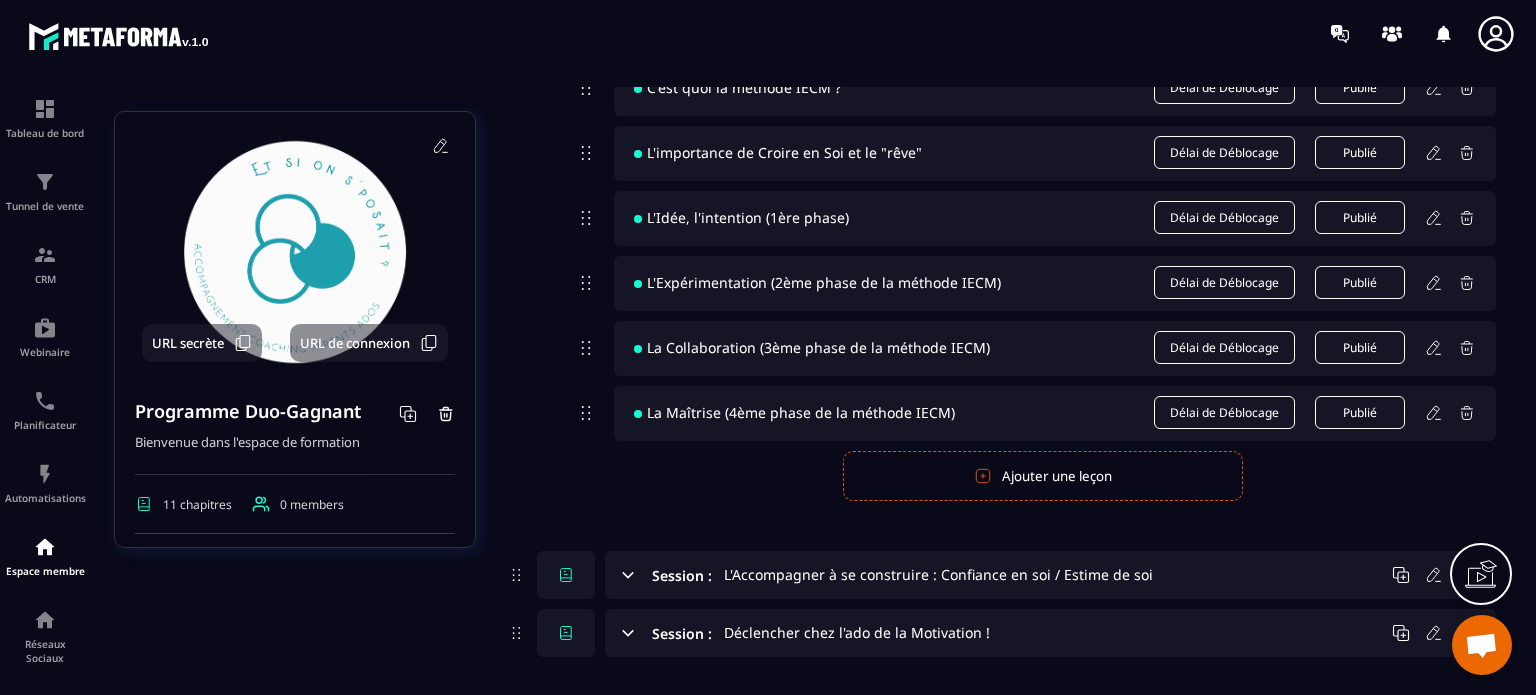 scroll, scrollTop: 5157, scrollLeft: 0, axis: vertical 